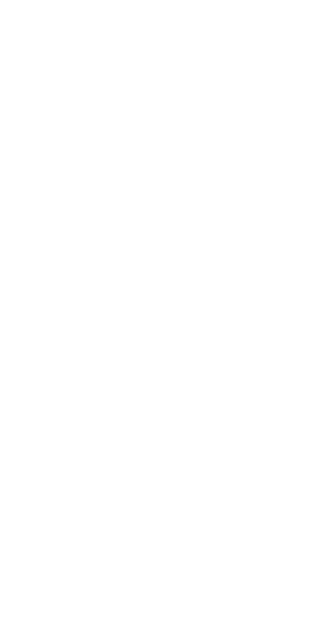 scroll, scrollTop: 0, scrollLeft: 0, axis: both 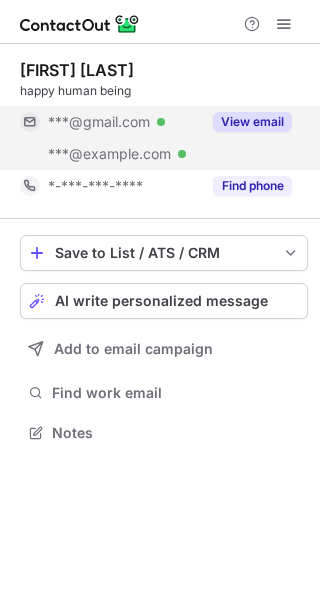 click on "View email" at bounding box center [252, 122] 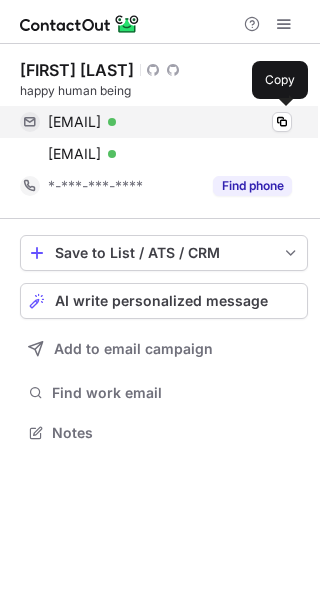 click on "jaminchen587@gmail.com" at bounding box center (74, 122) 